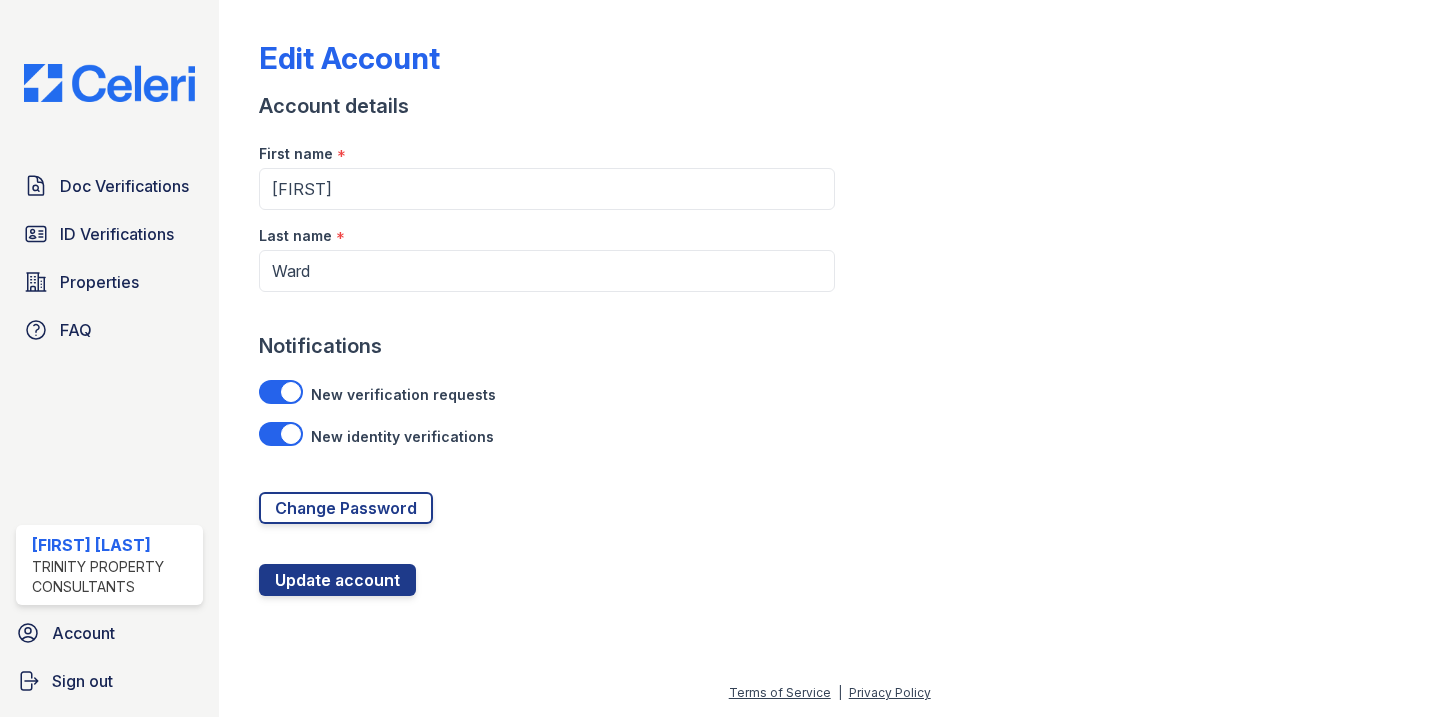 scroll, scrollTop: 0, scrollLeft: 0, axis: both 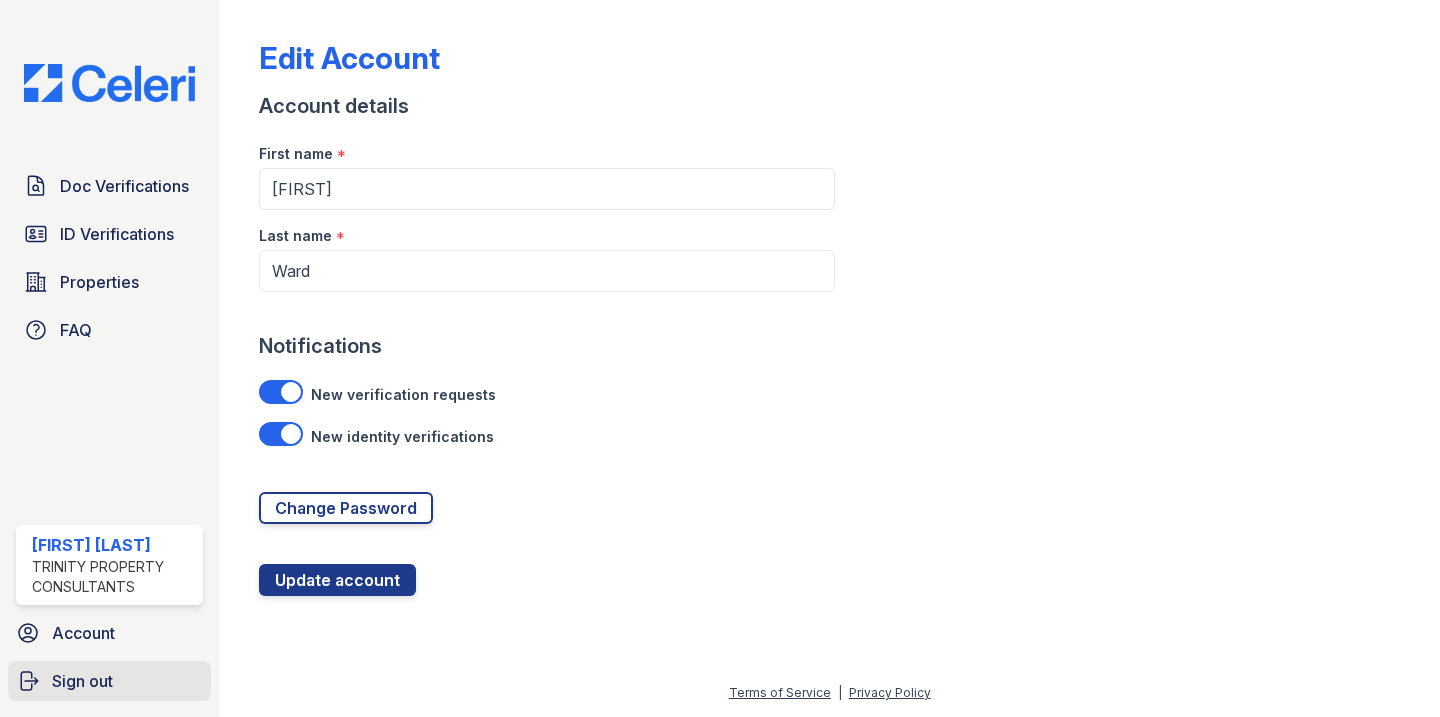 click on "Sign out" at bounding box center [82, 681] 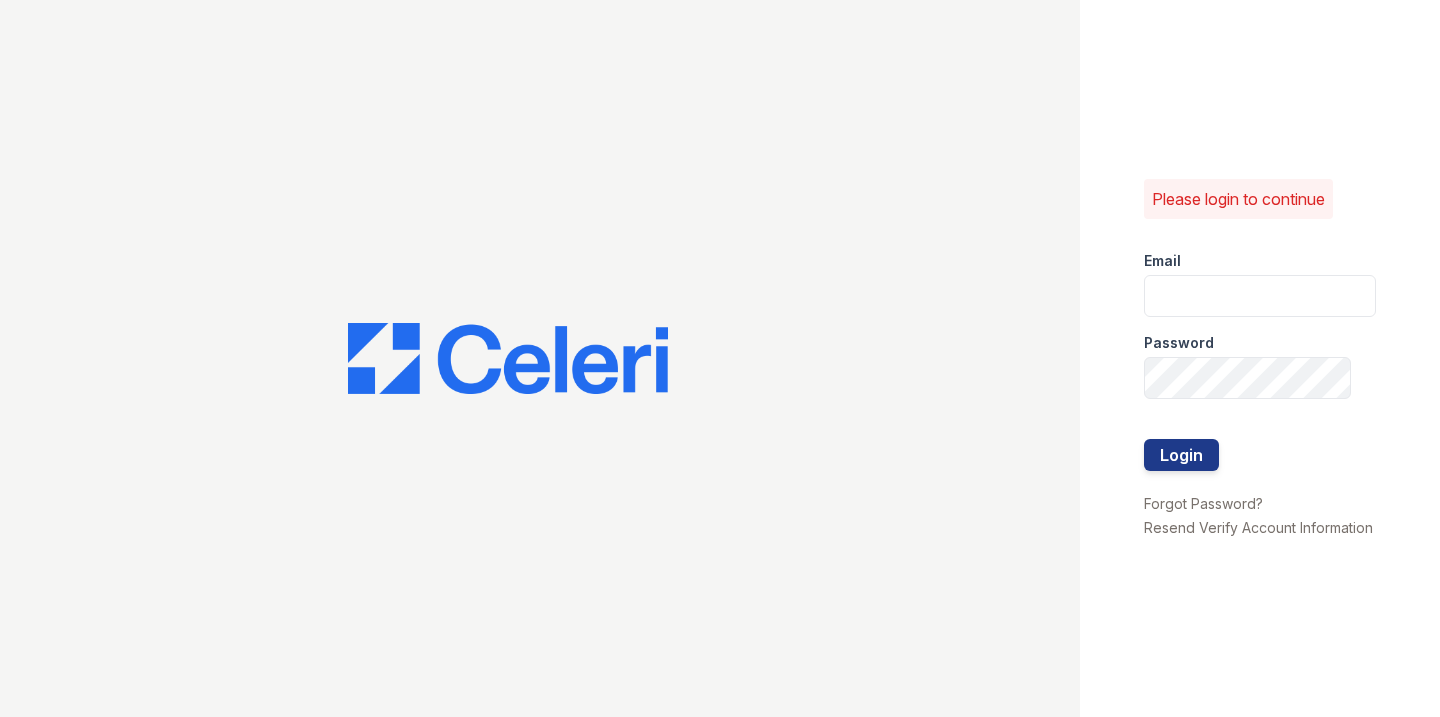 scroll, scrollTop: 0, scrollLeft: 0, axis: both 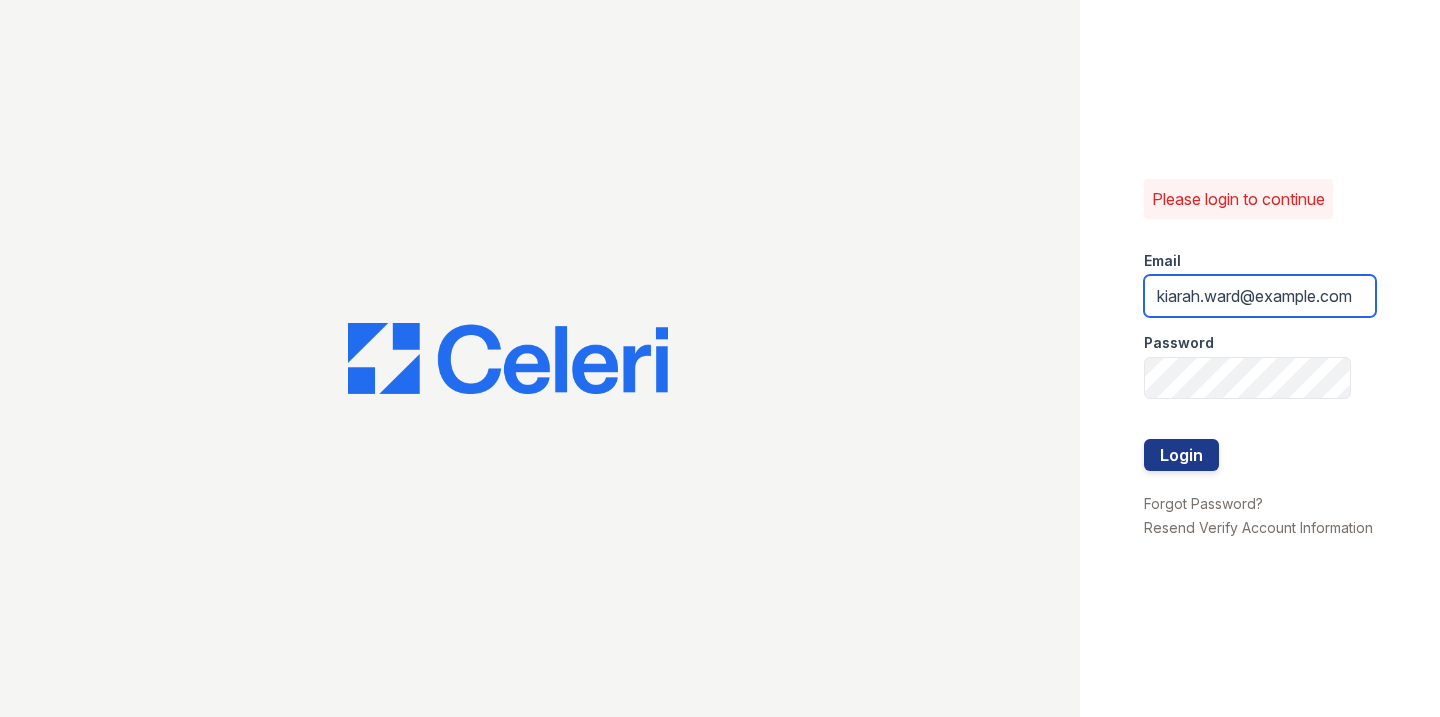 click on "kiarah.ward@trinity-pm.com" at bounding box center (1260, 296) 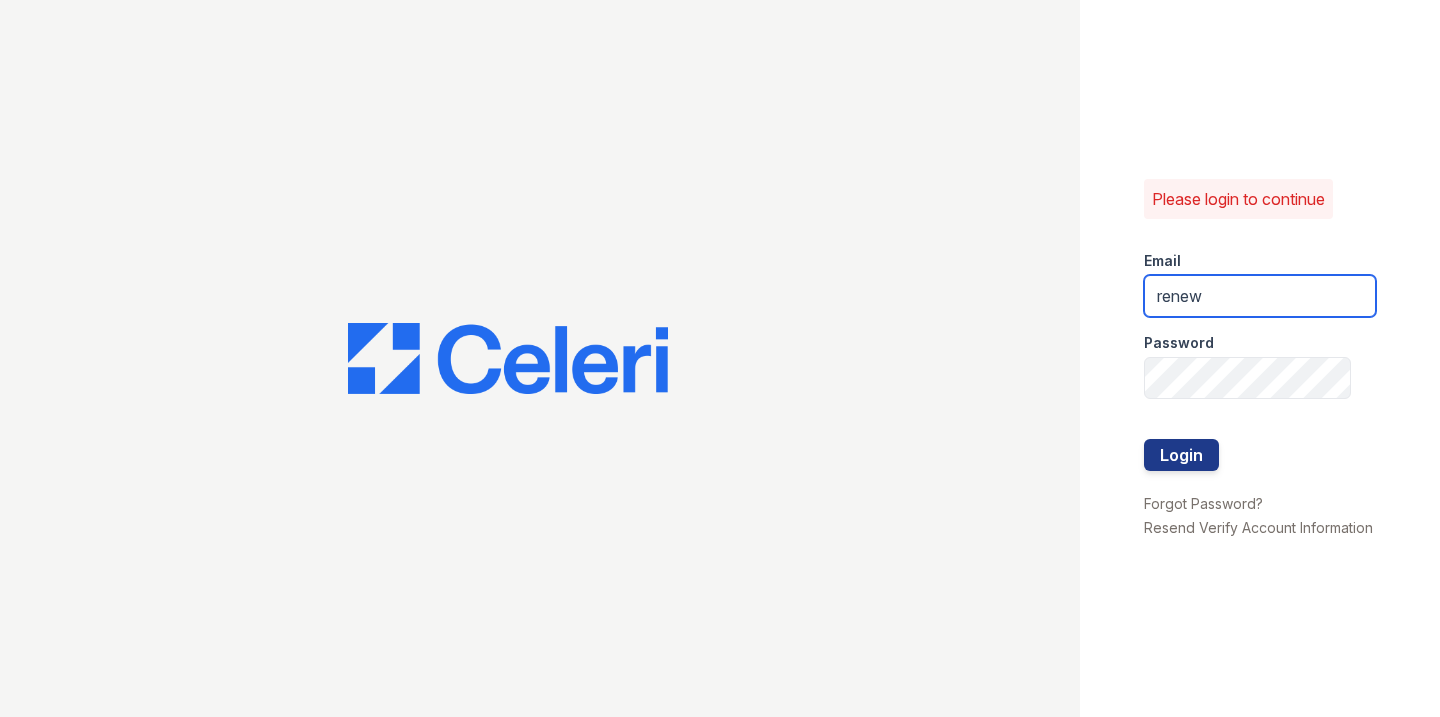 type on "renewmarietta@trinity-pm.com" 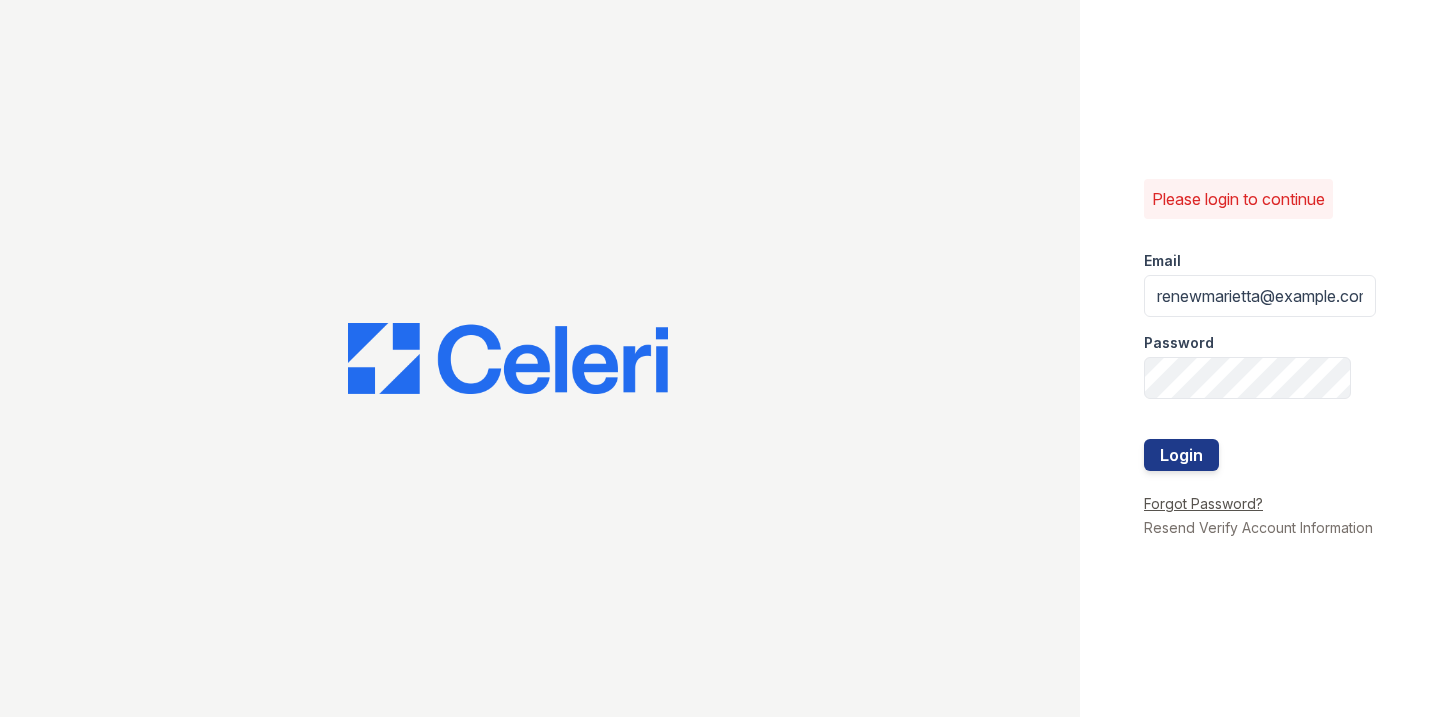 click on "Forgot Password?" at bounding box center [1203, 503] 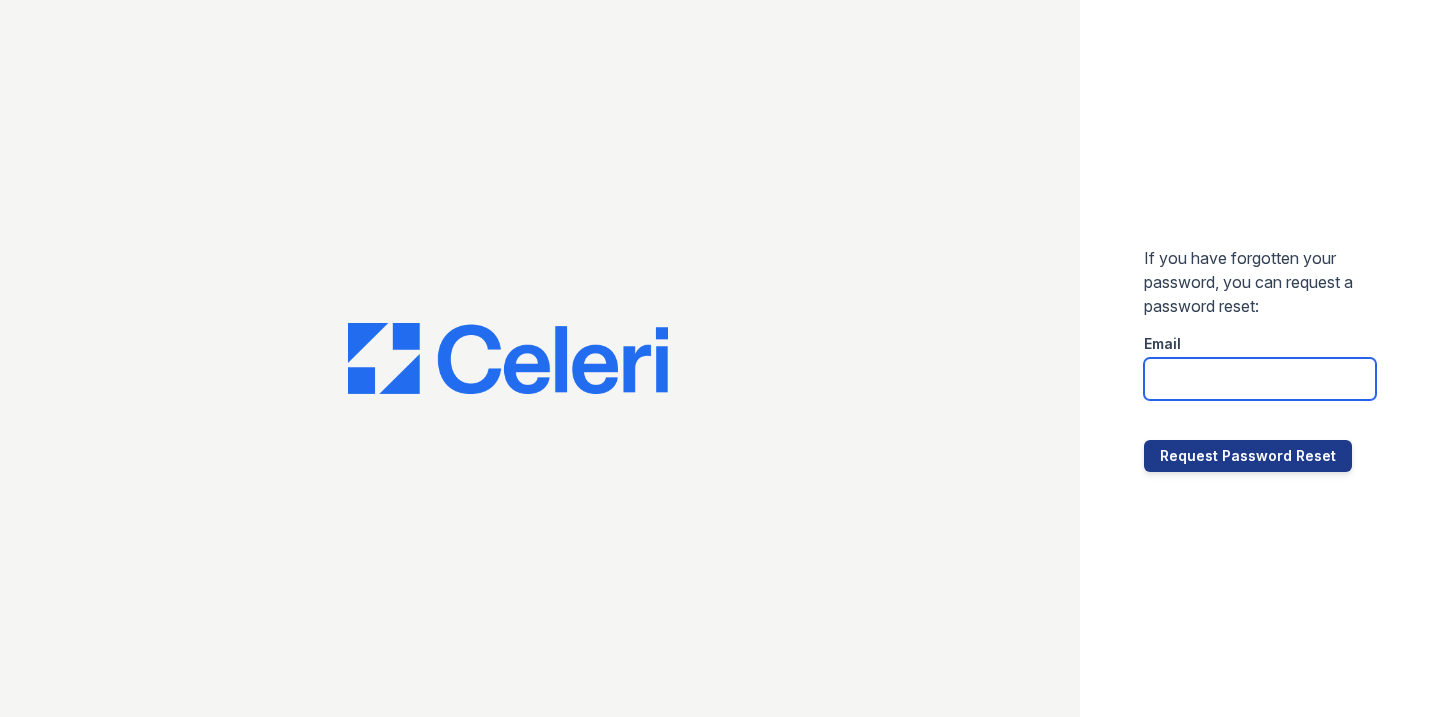 click at bounding box center (1260, 379) 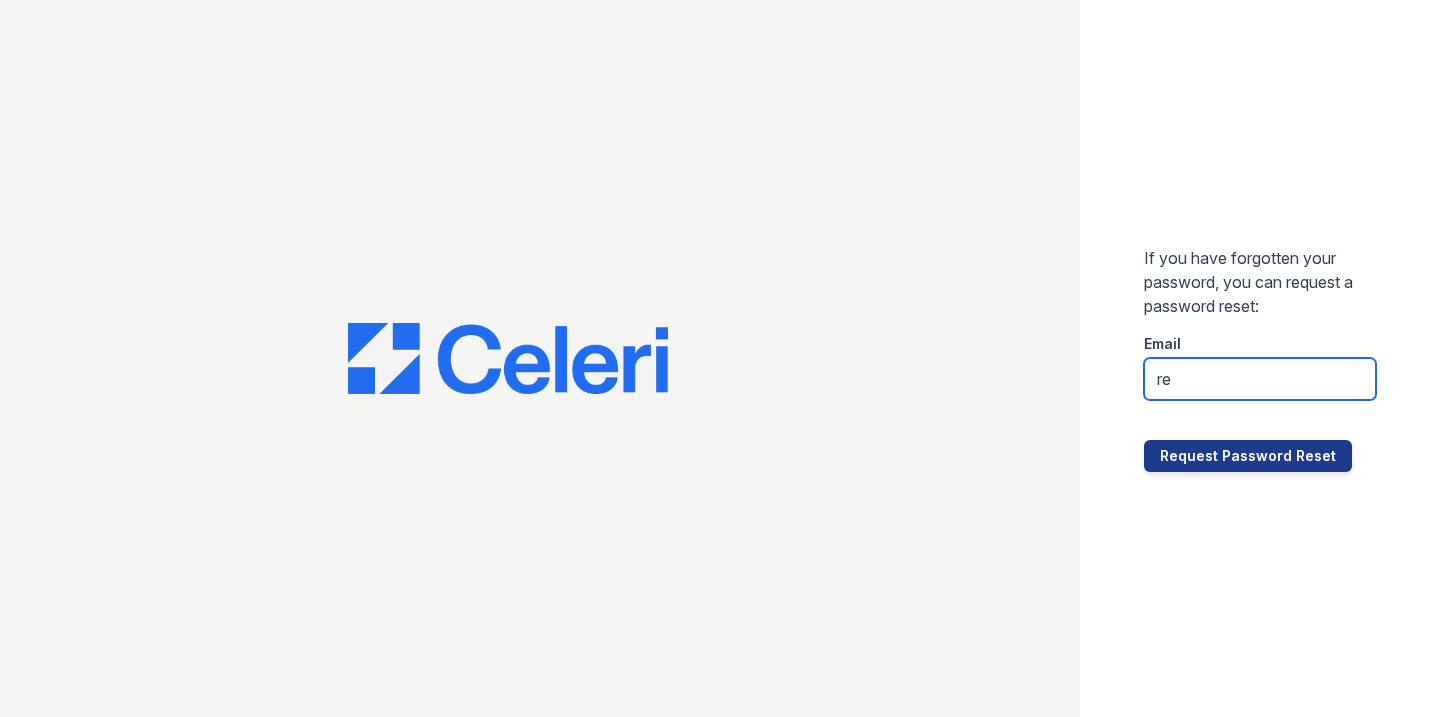 type on "renewmarietta@trinity-pm.com" 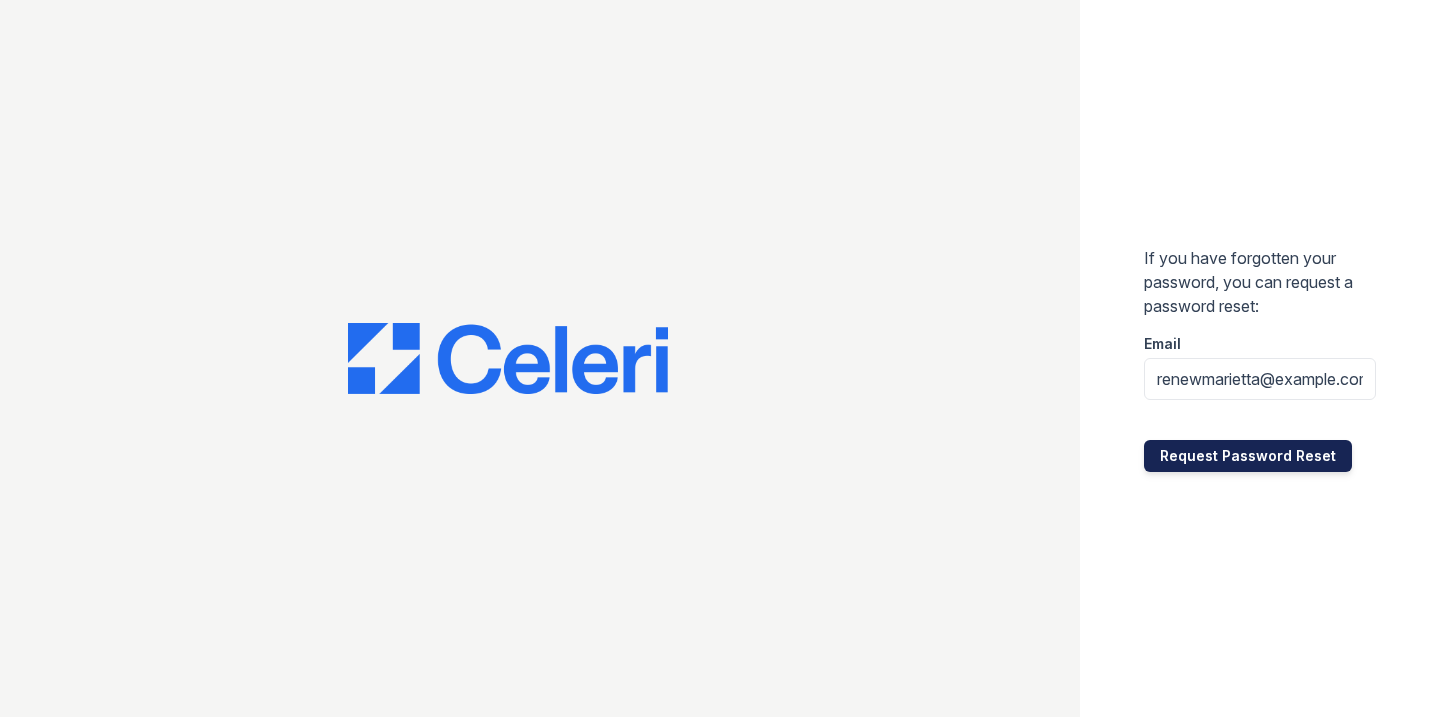 click on "Request Password Reset" at bounding box center [1248, 456] 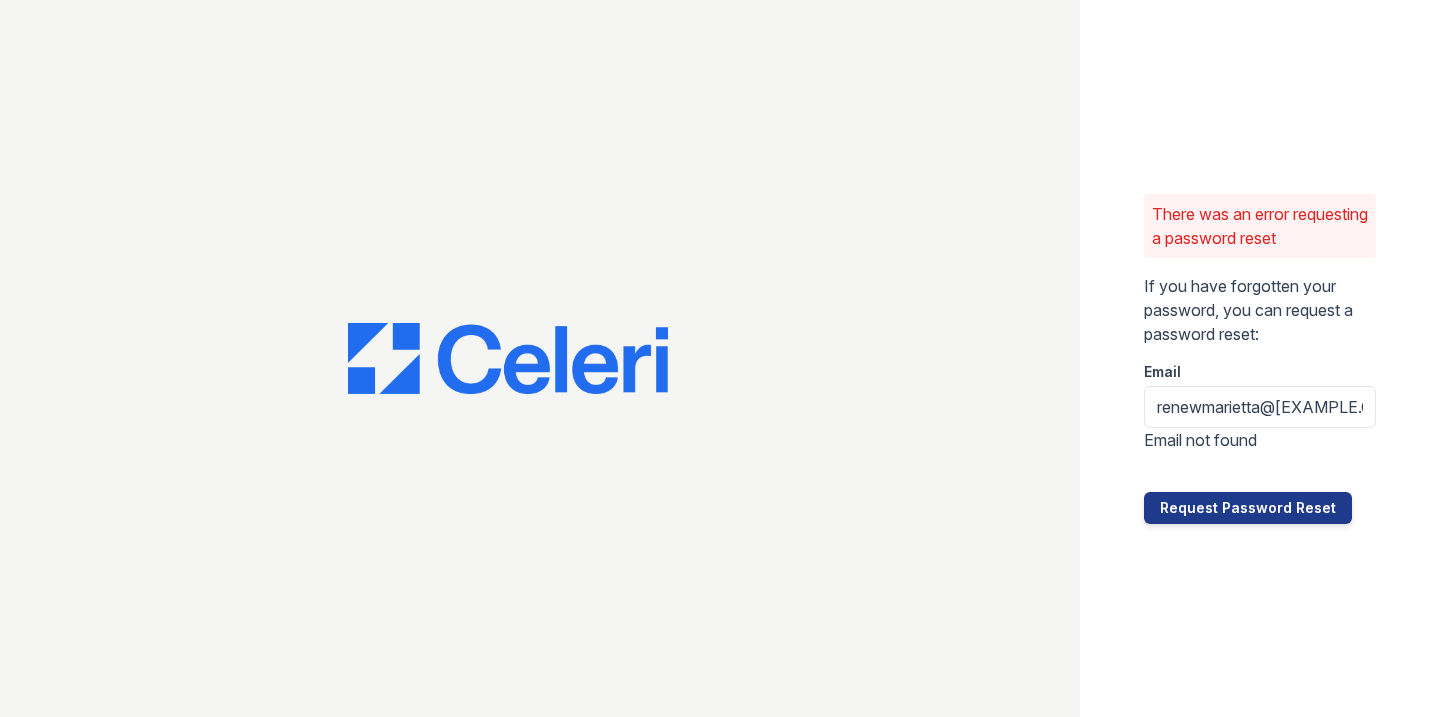 scroll, scrollTop: 0, scrollLeft: 0, axis: both 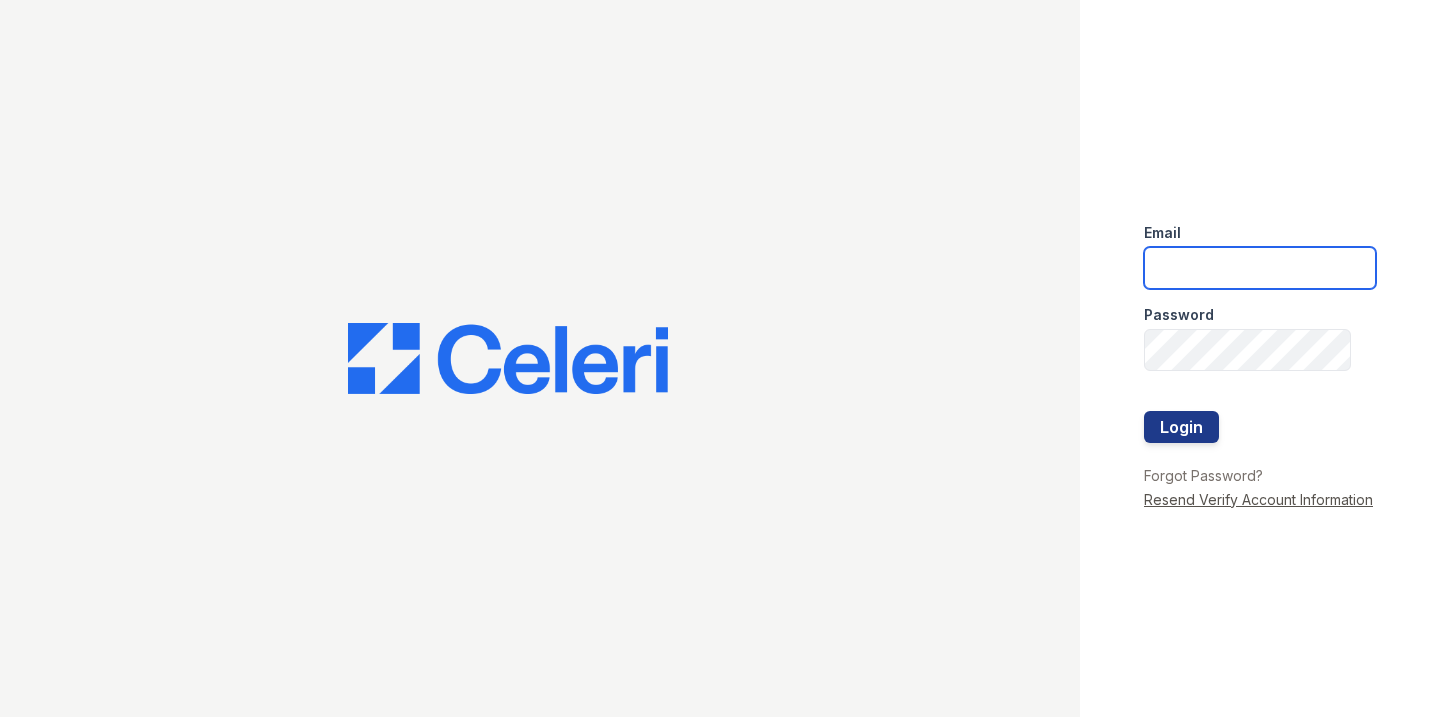 type on "kiarah.ward@example.com" 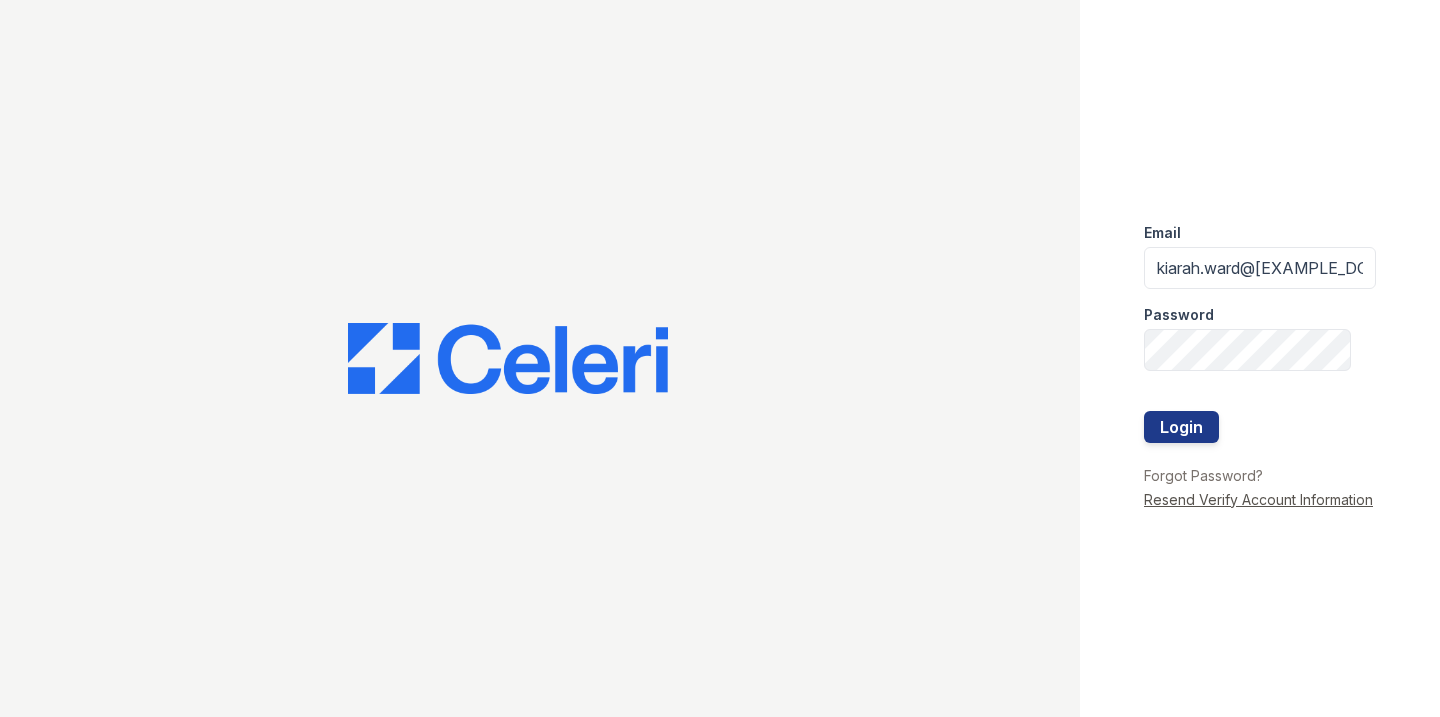 click on "Resend Verify Account Information" at bounding box center (1258, 499) 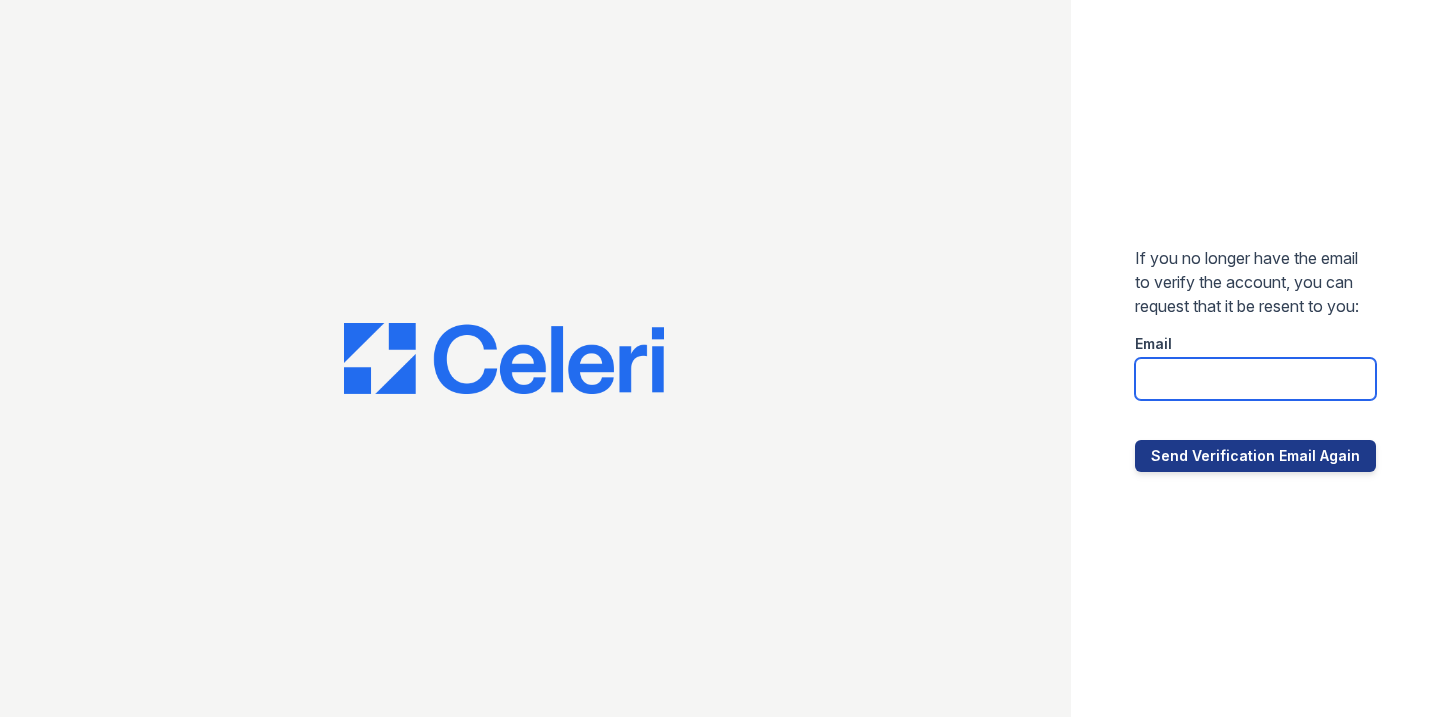 click at bounding box center (1255, 379) 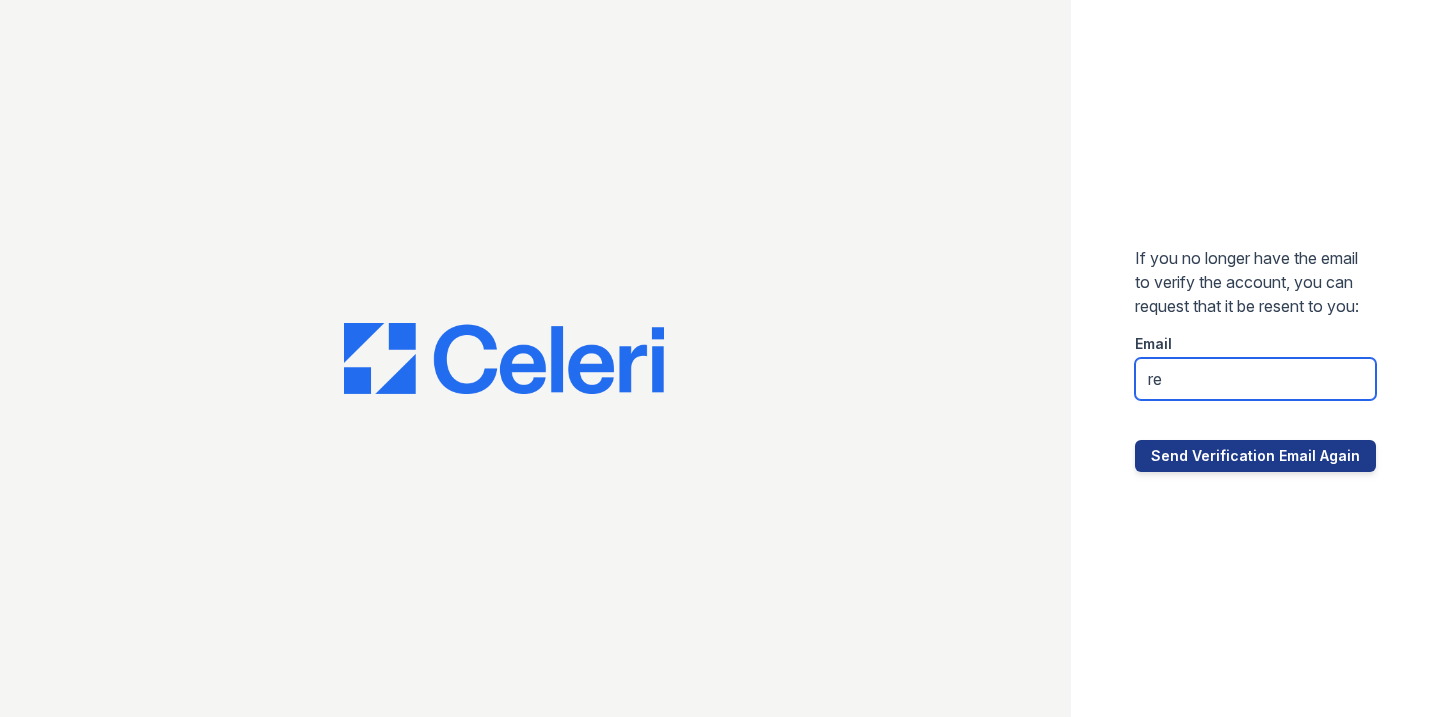 type on "renewmarietta@trinity-pm.com" 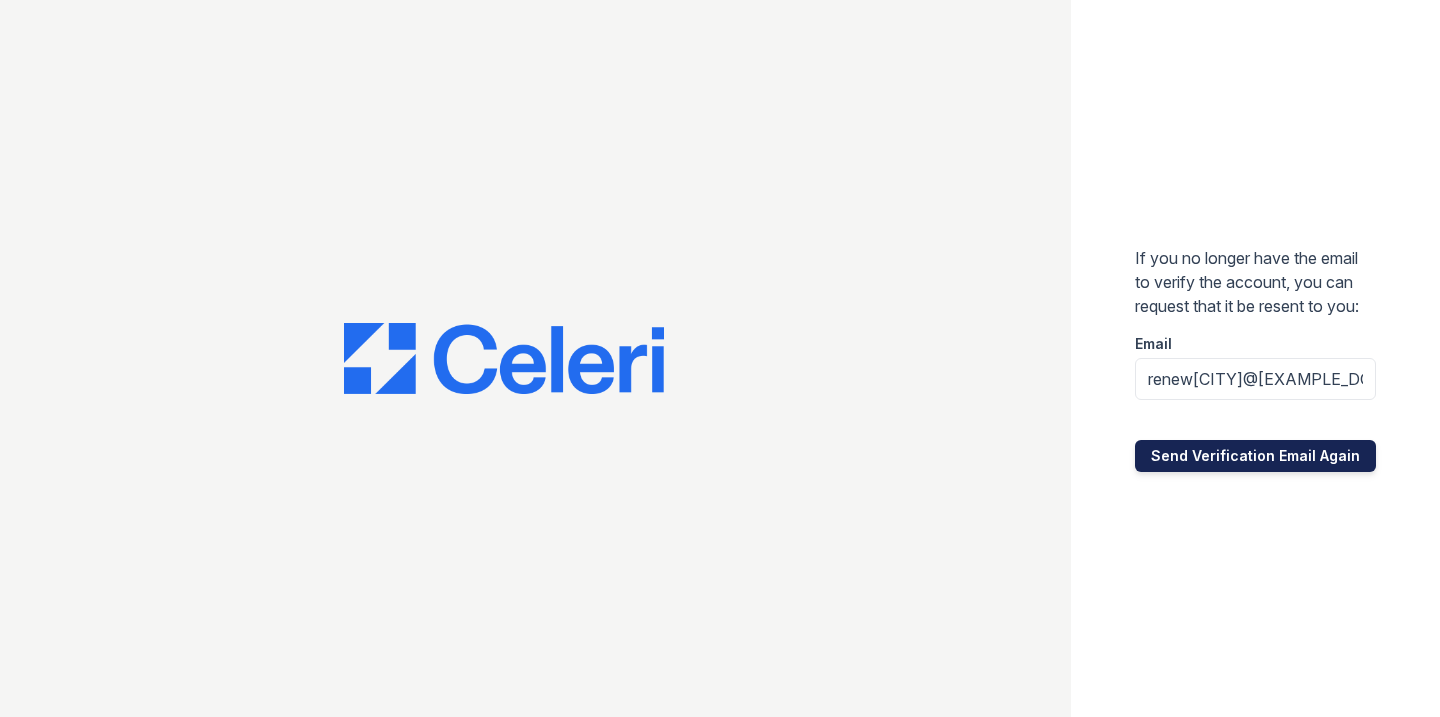 click on "Send Verification Email Again" at bounding box center (1255, 456) 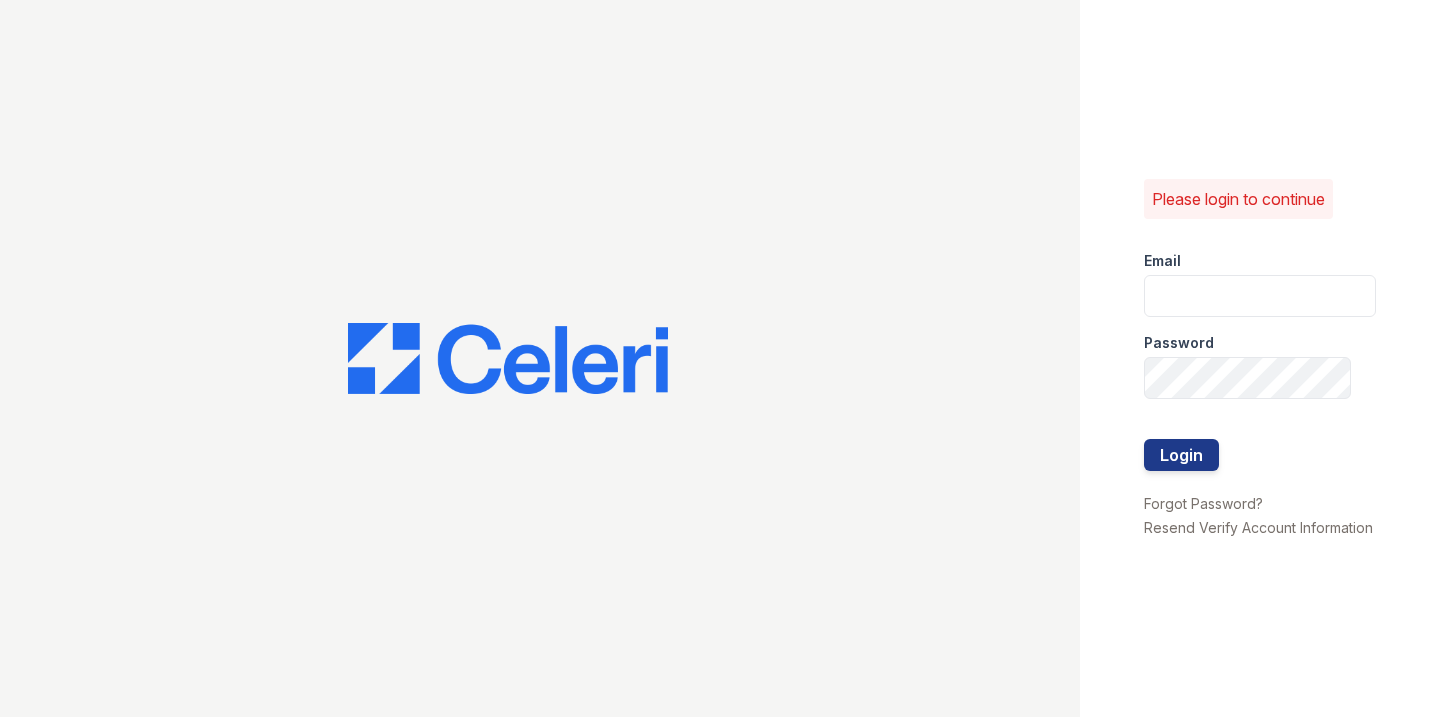 scroll, scrollTop: 0, scrollLeft: 0, axis: both 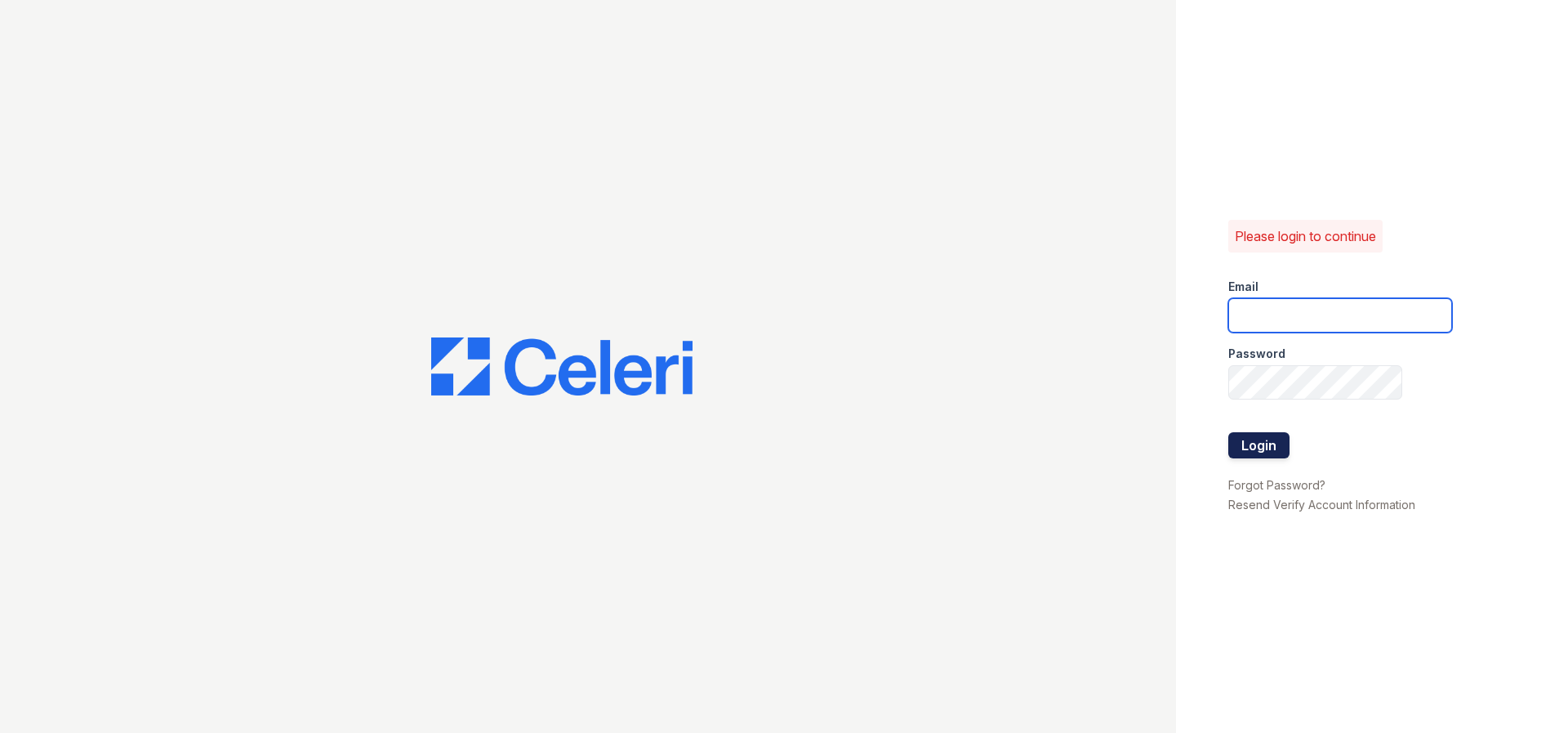 type on "[FIRST]@[DOMAIN]" 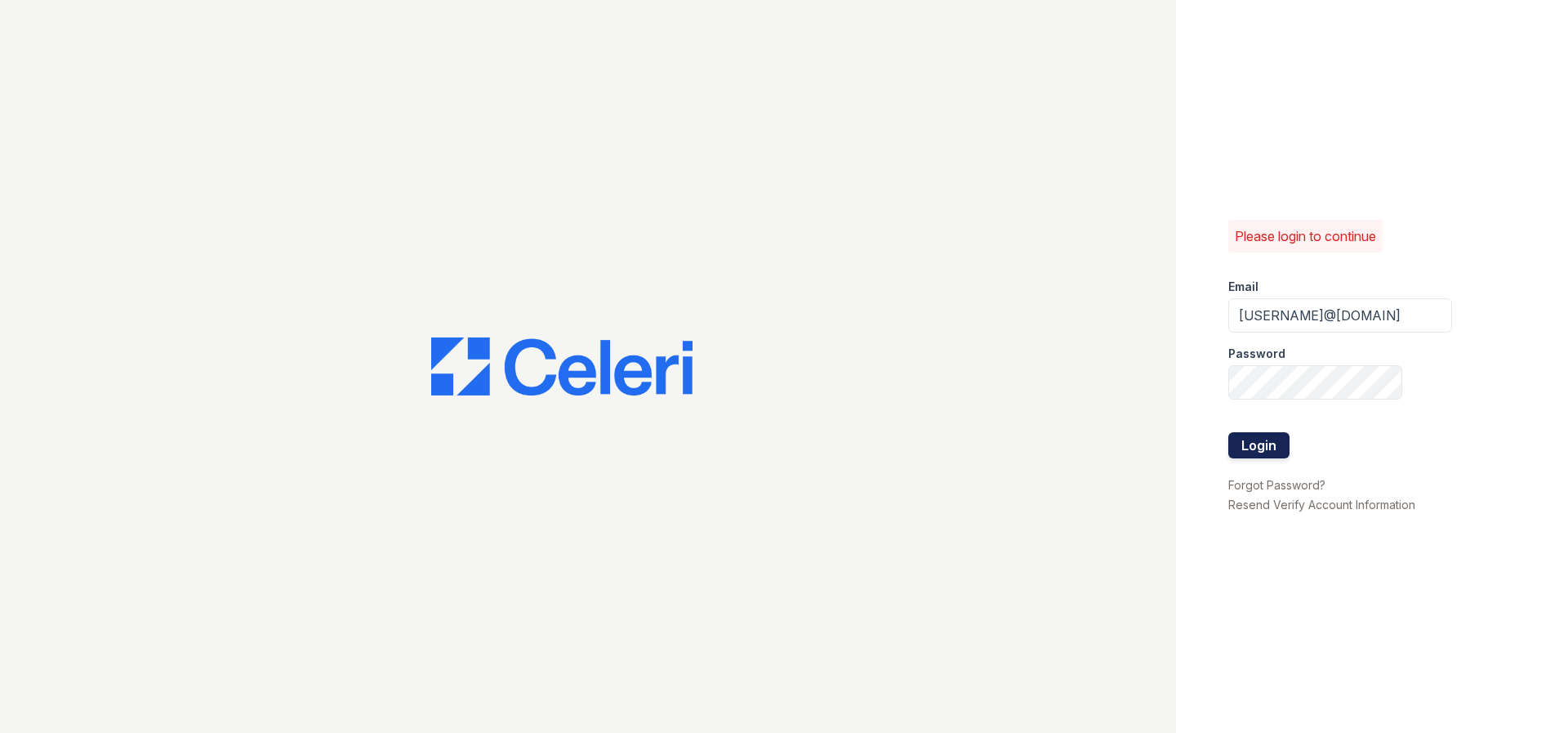 click on "Login" at bounding box center [1258, 445] 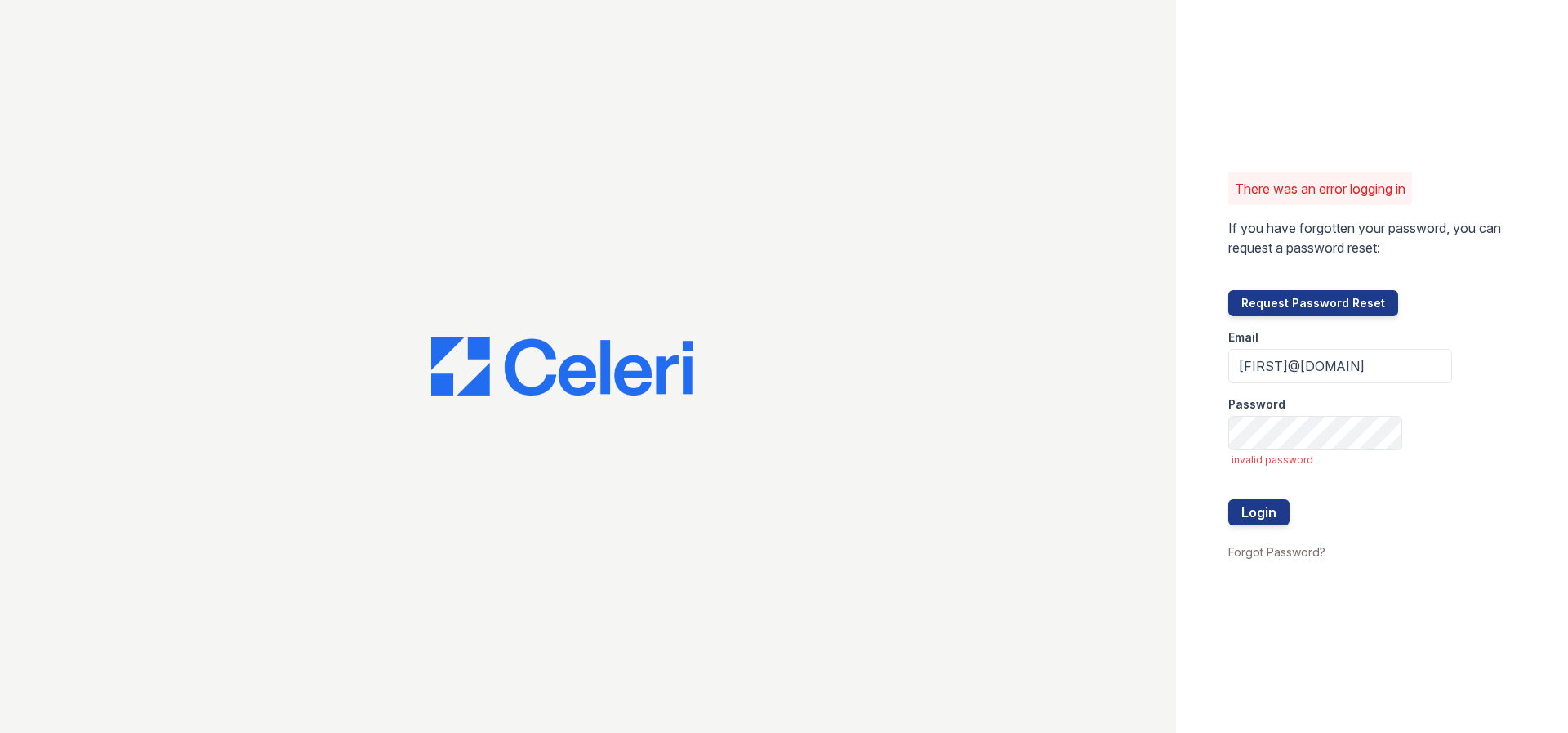 scroll, scrollTop: 0, scrollLeft: 0, axis: both 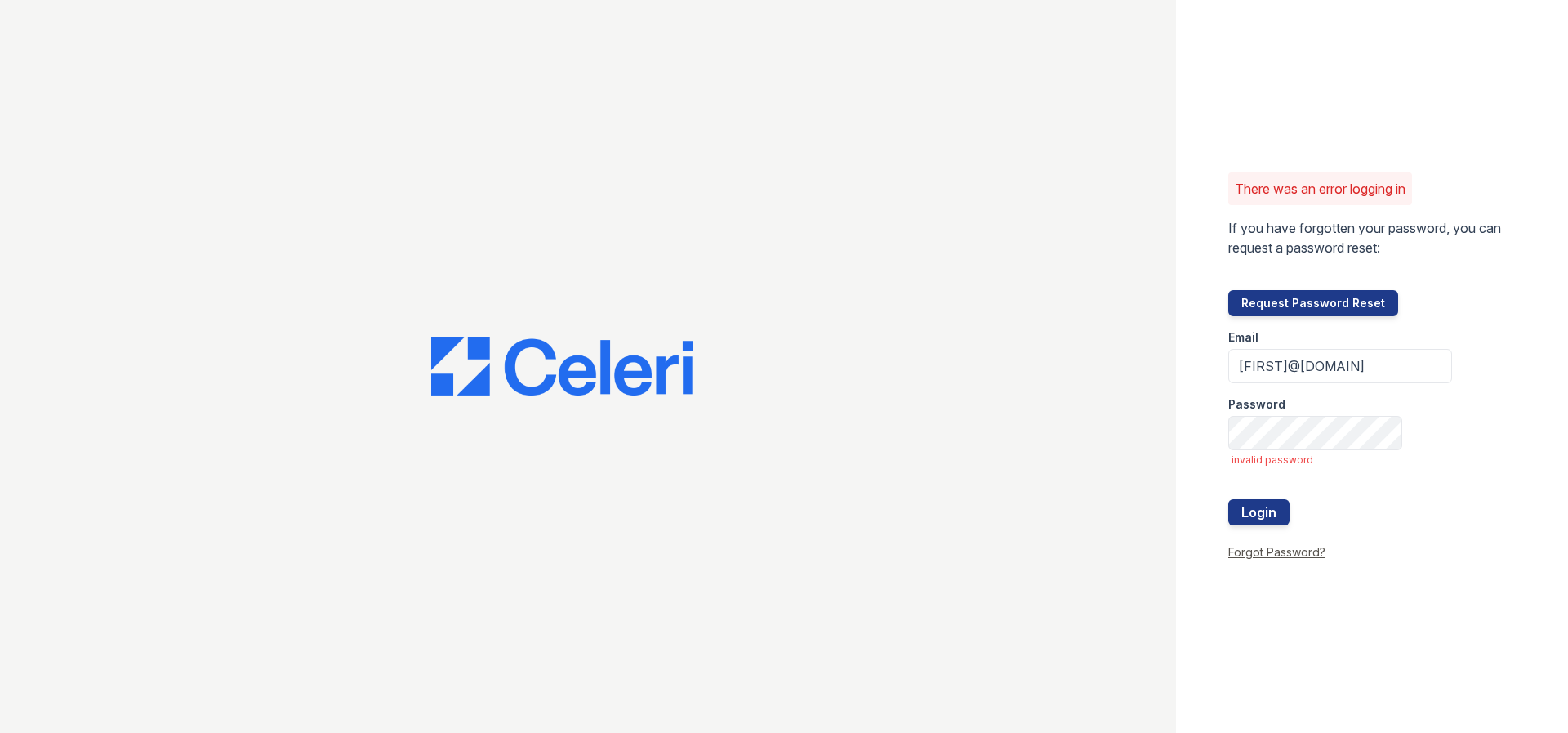 click on "Forgot Password?" at bounding box center [1276, 552] 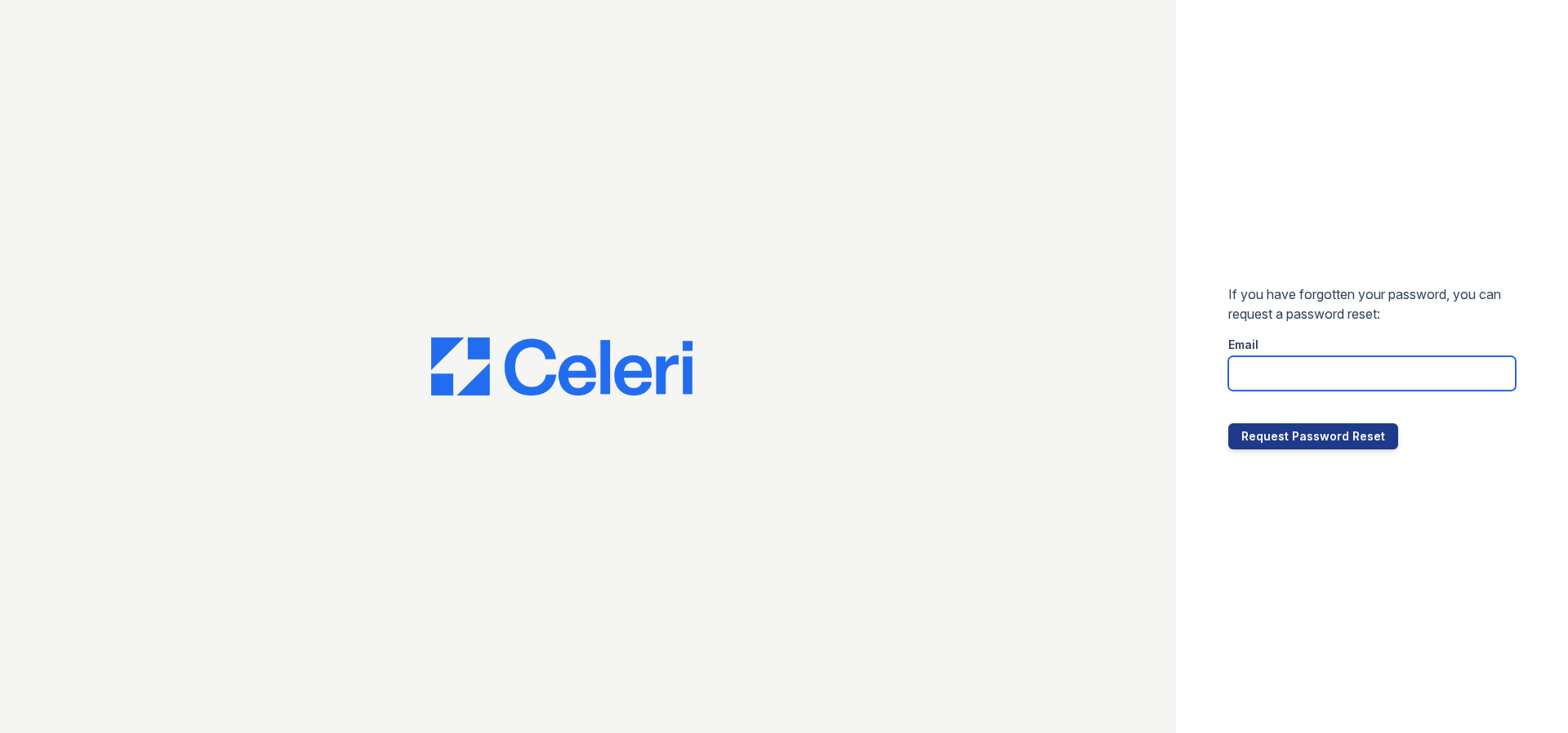 click at bounding box center [1372, 373] 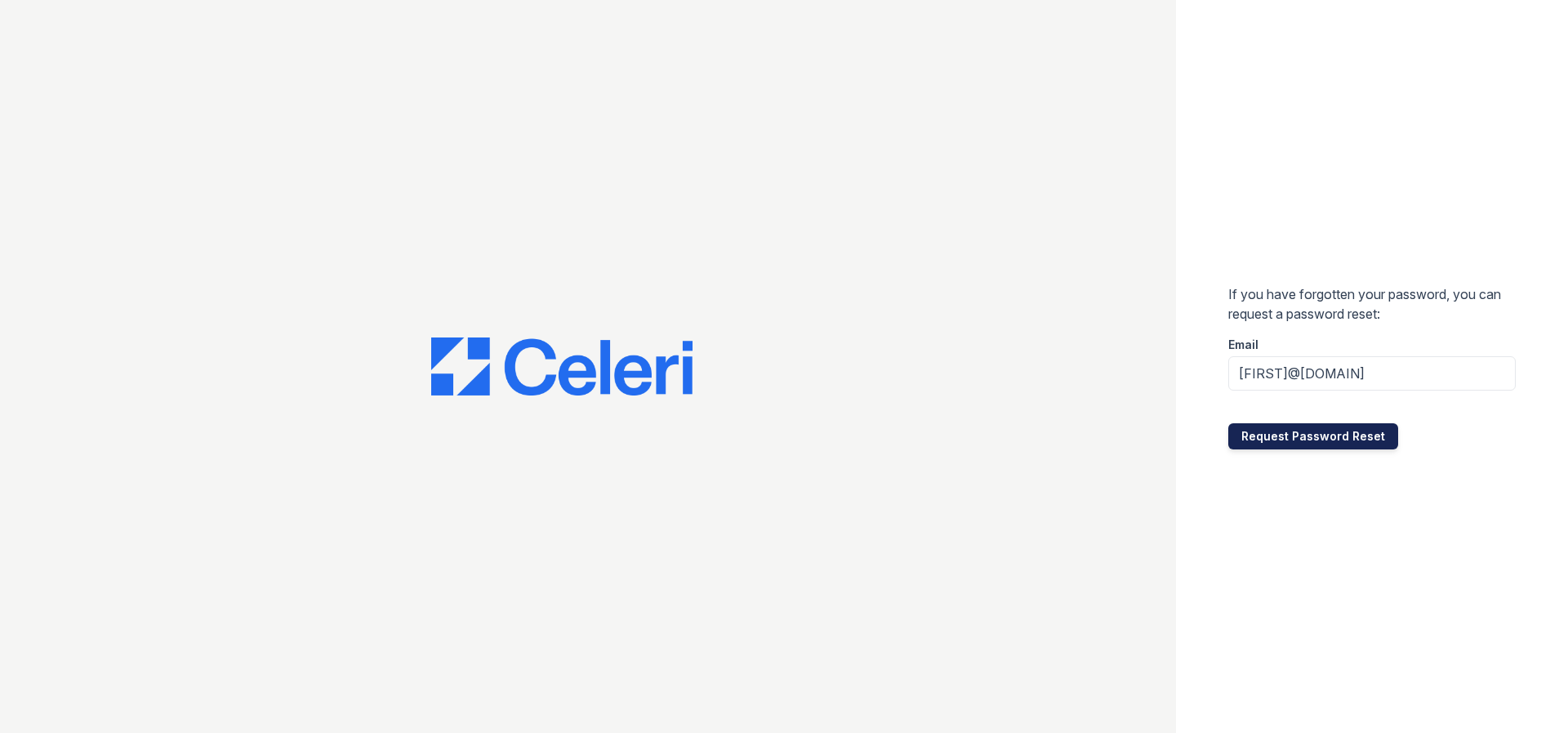 click on "Request Password Reset" at bounding box center (1313, 436) 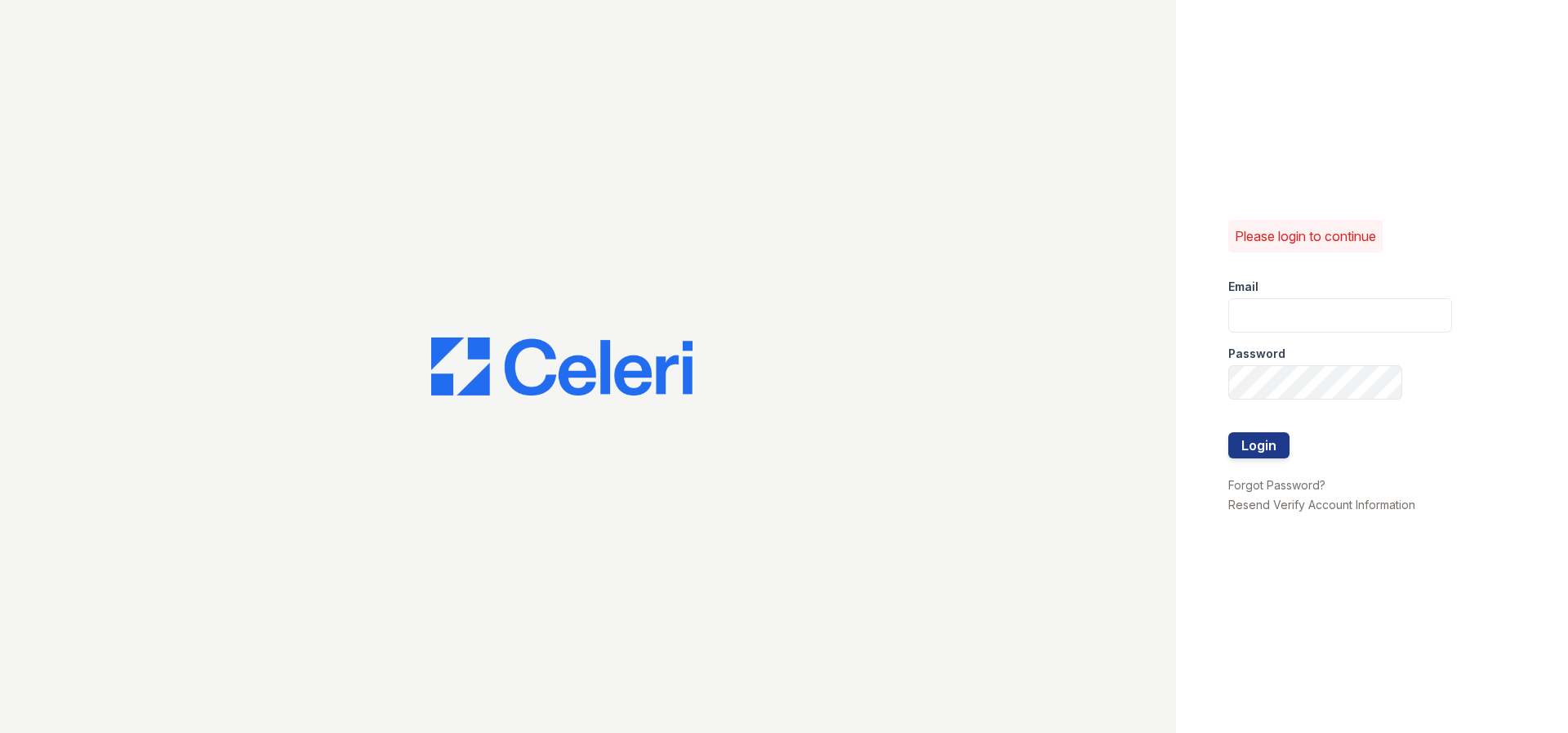 scroll, scrollTop: 0, scrollLeft: 0, axis: both 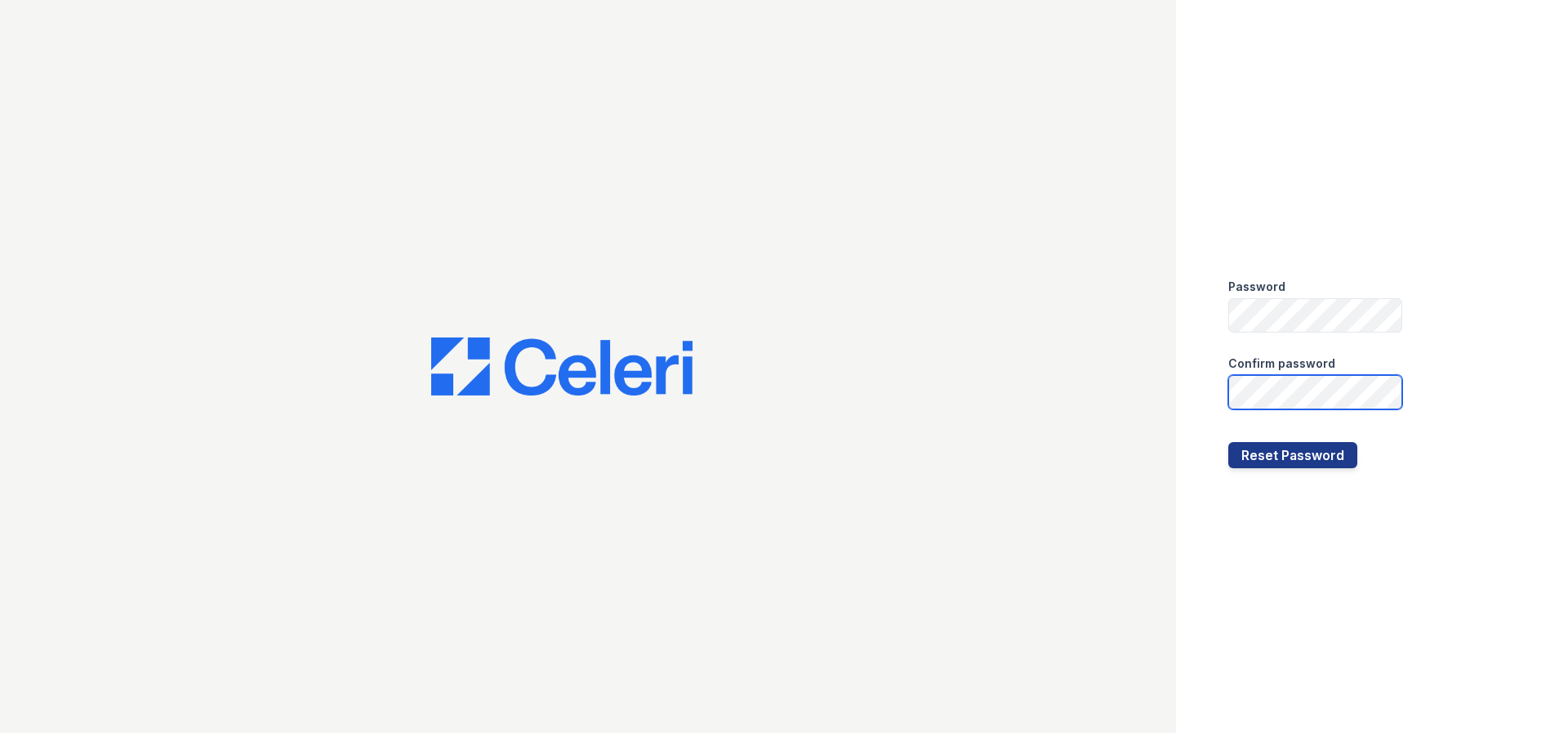 click on "Reset Password" at bounding box center [1293, 455] 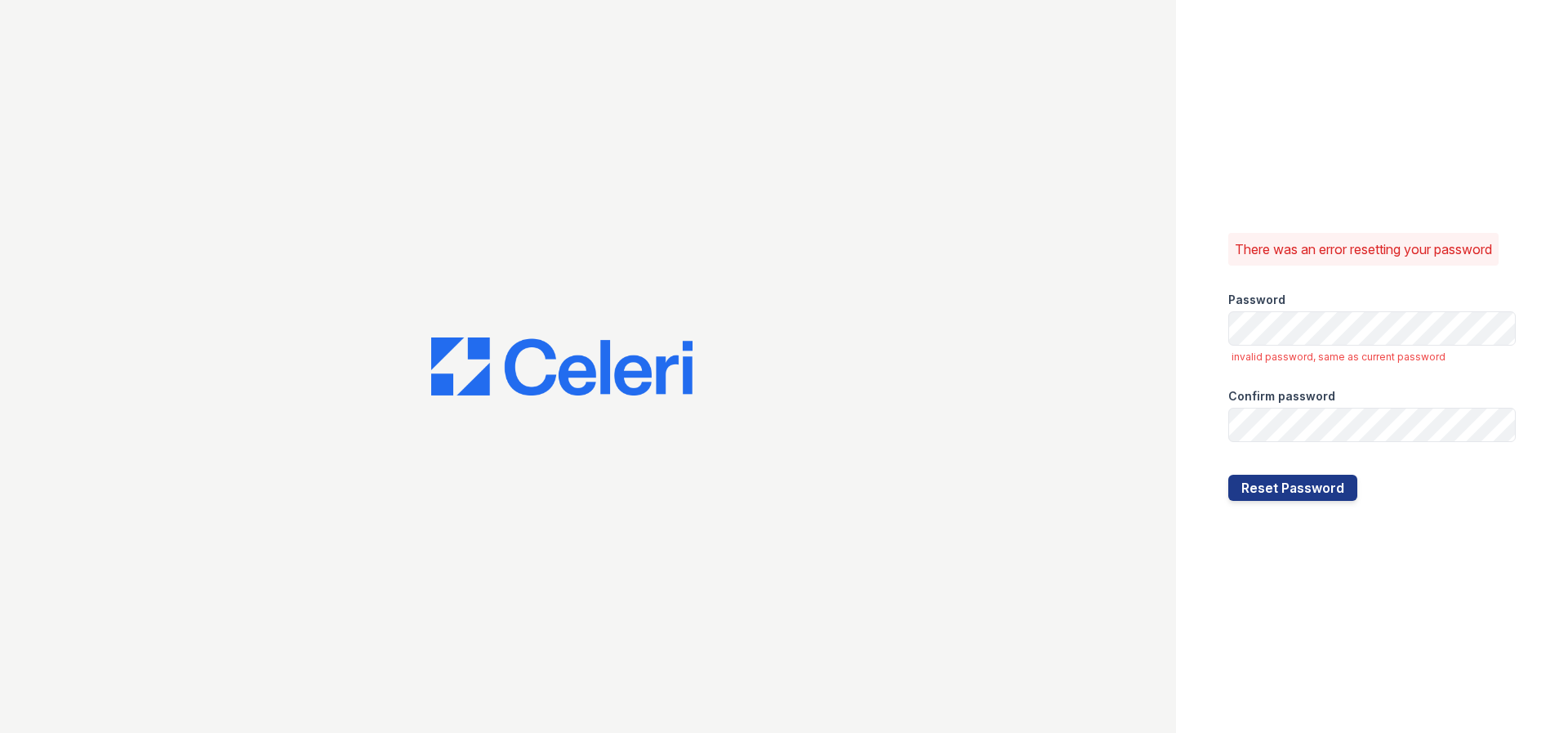 scroll, scrollTop: 0, scrollLeft: 0, axis: both 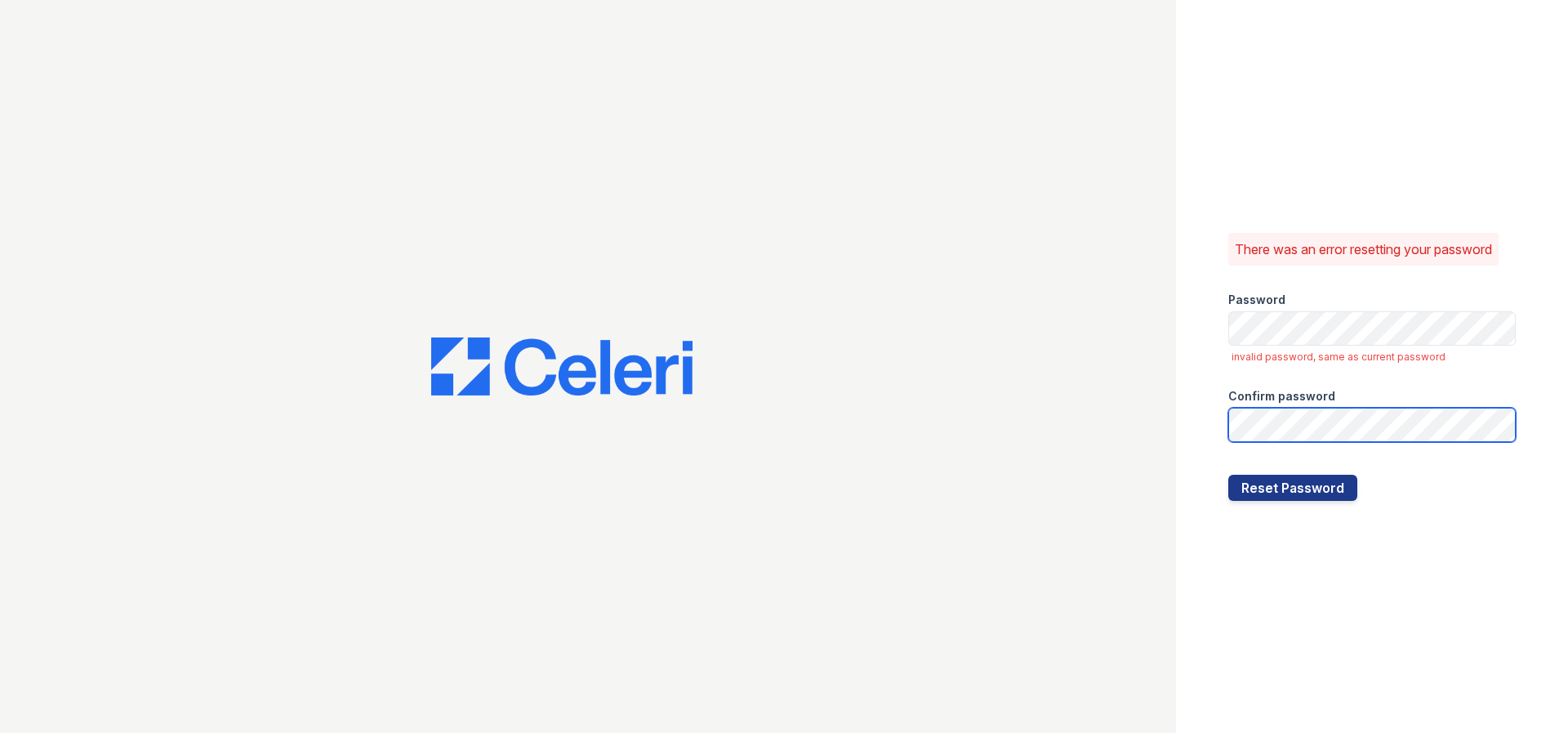click on "Reset Password" at bounding box center [1293, 488] 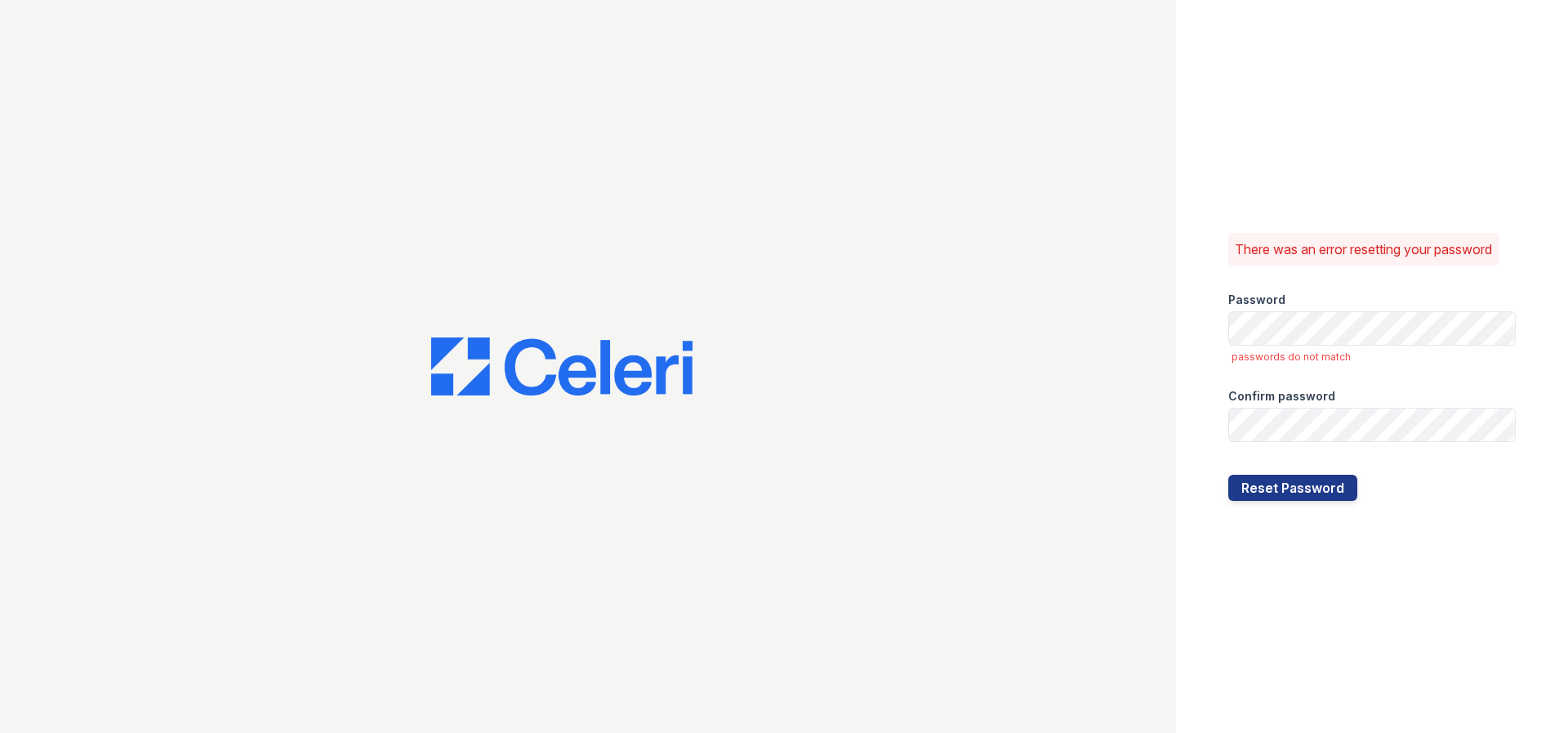 scroll, scrollTop: 0, scrollLeft: 0, axis: both 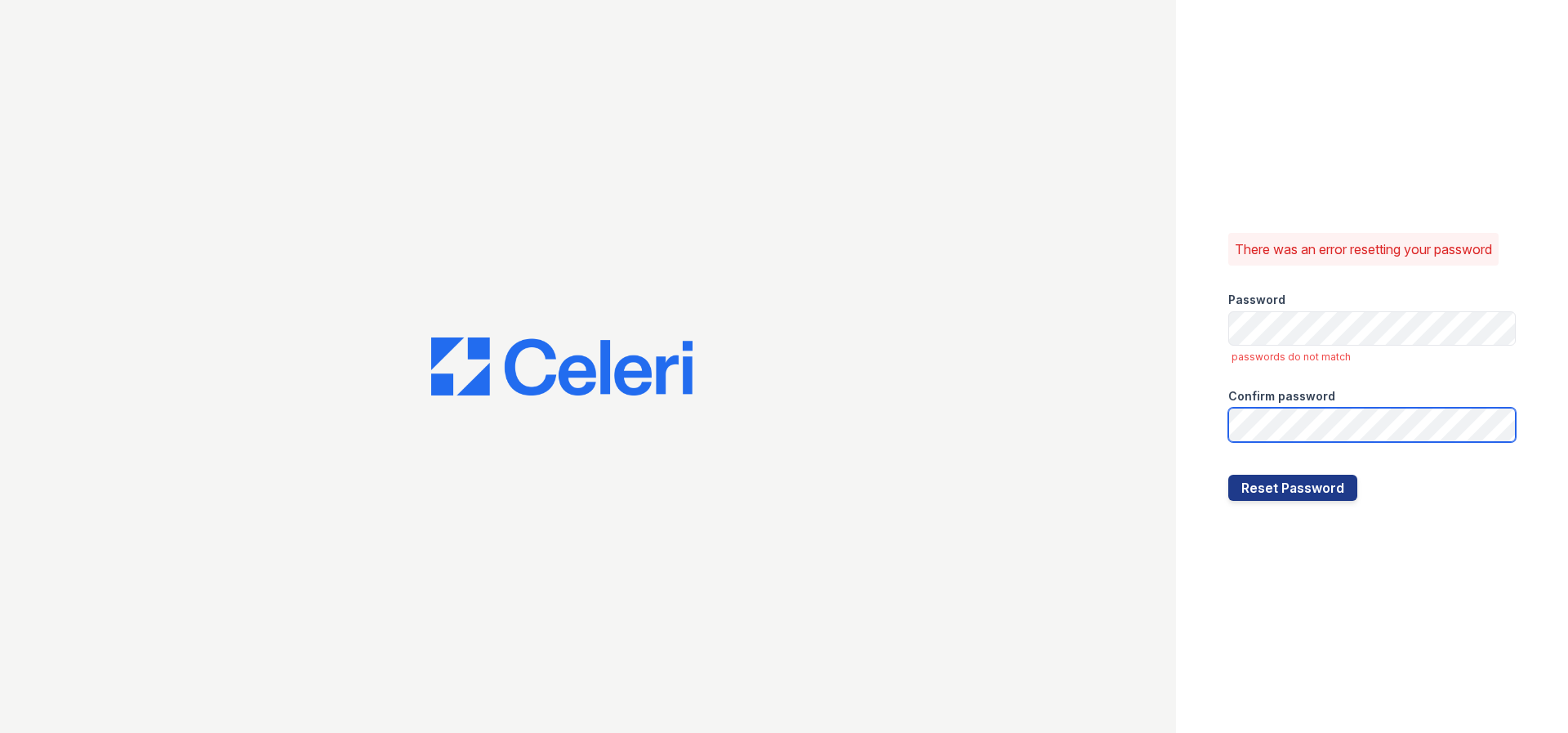 click on "Reset Password" at bounding box center (1293, 488) 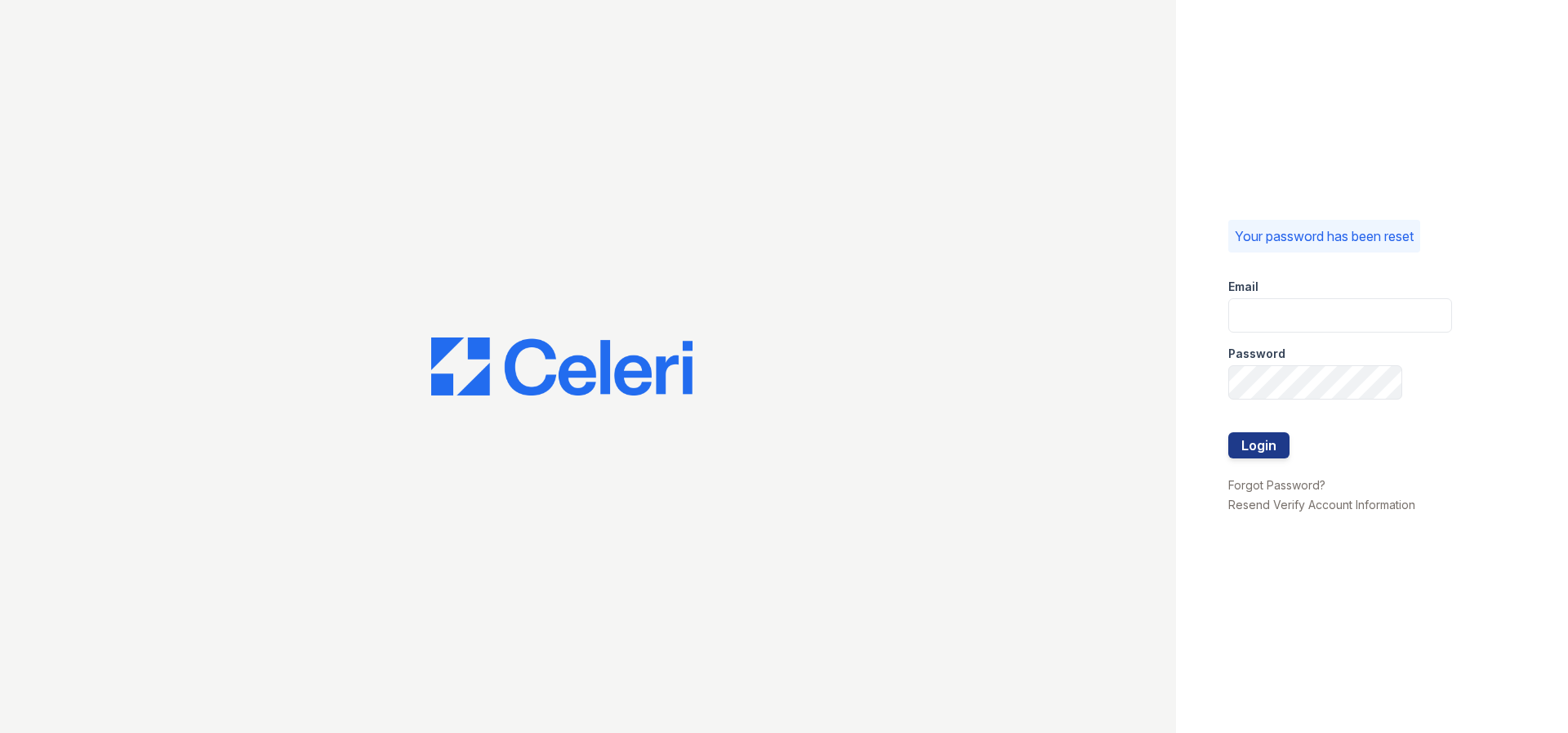 scroll, scrollTop: 0, scrollLeft: 0, axis: both 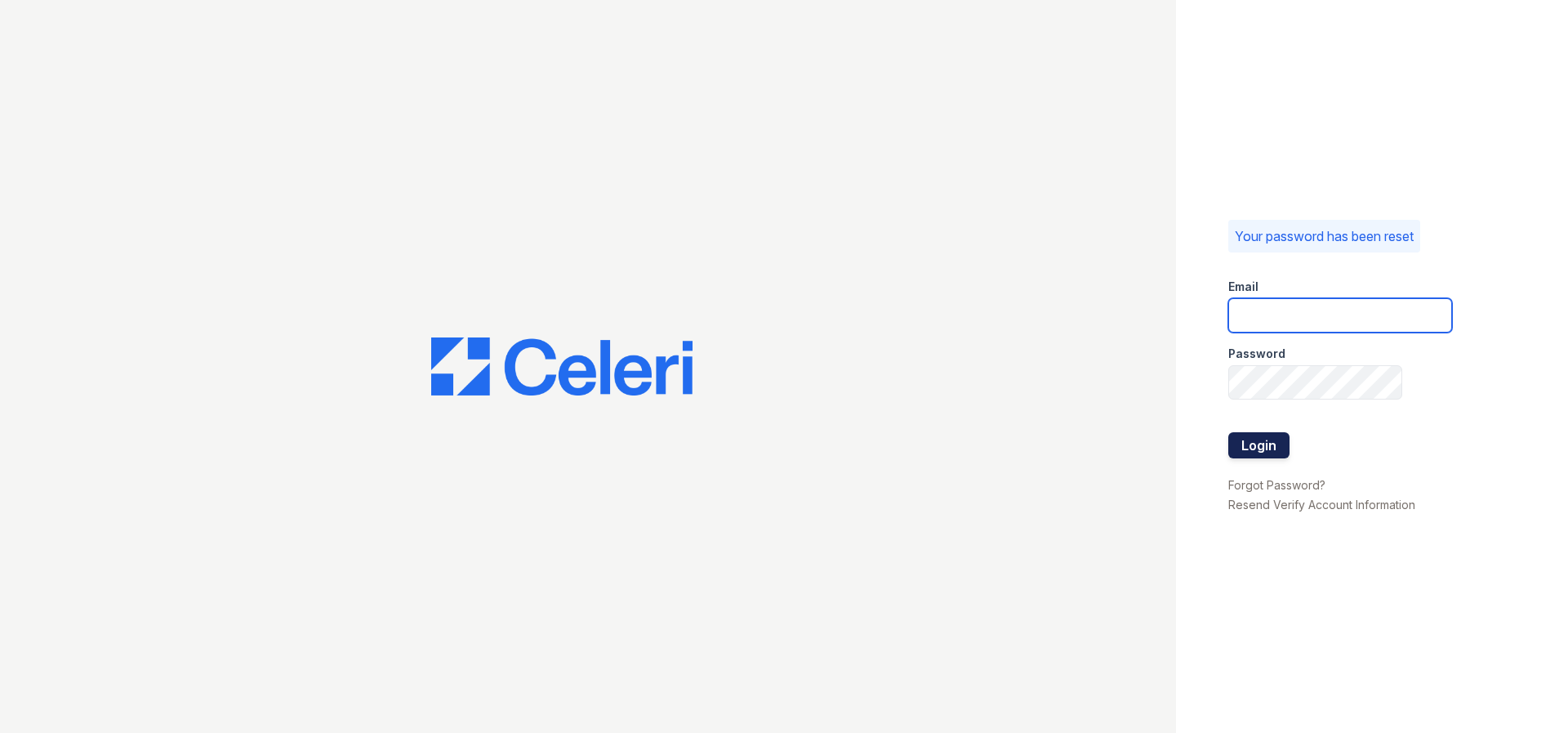 type on "[FIRST]@[DOMAIN]" 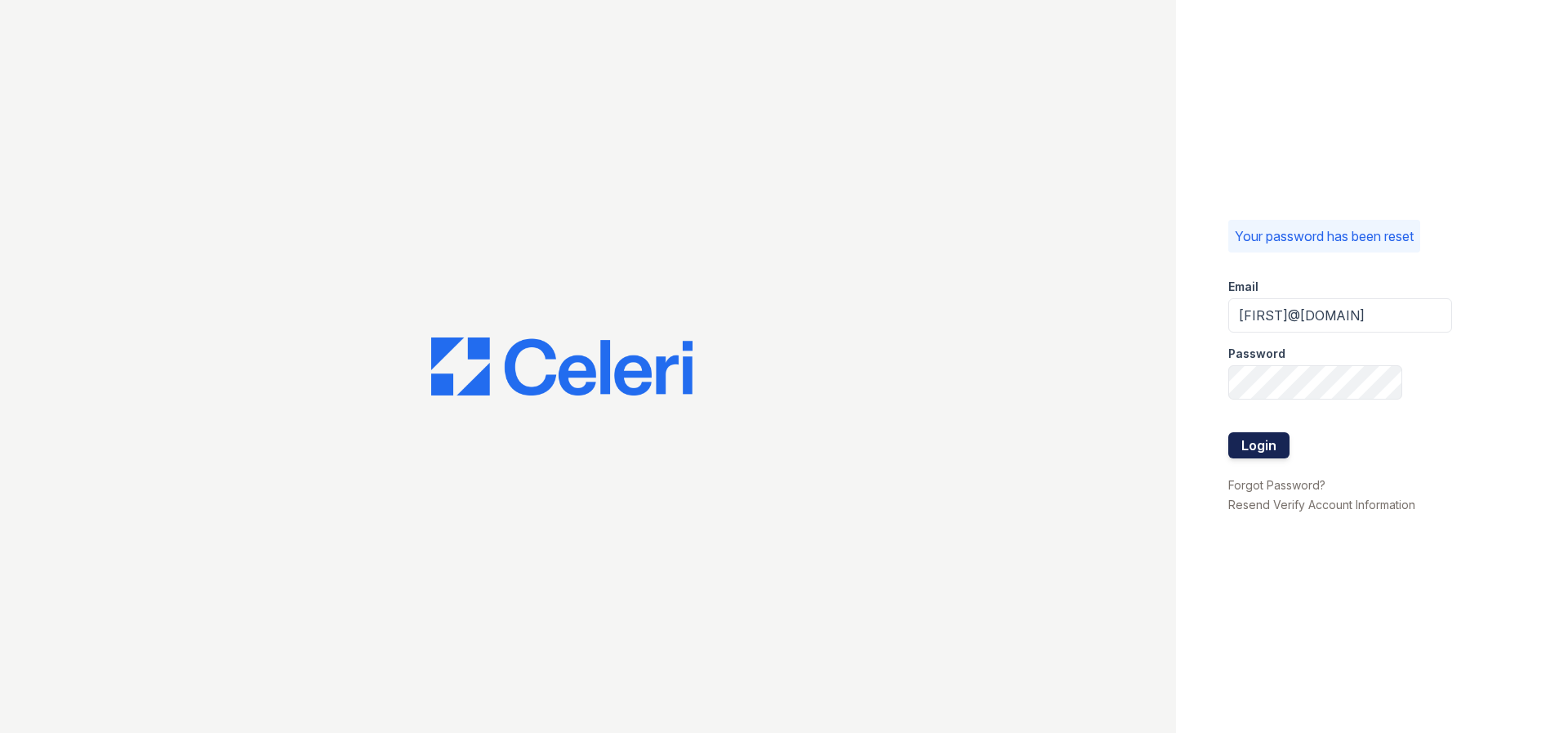 click on "Login" at bounding box center [1258, 445] 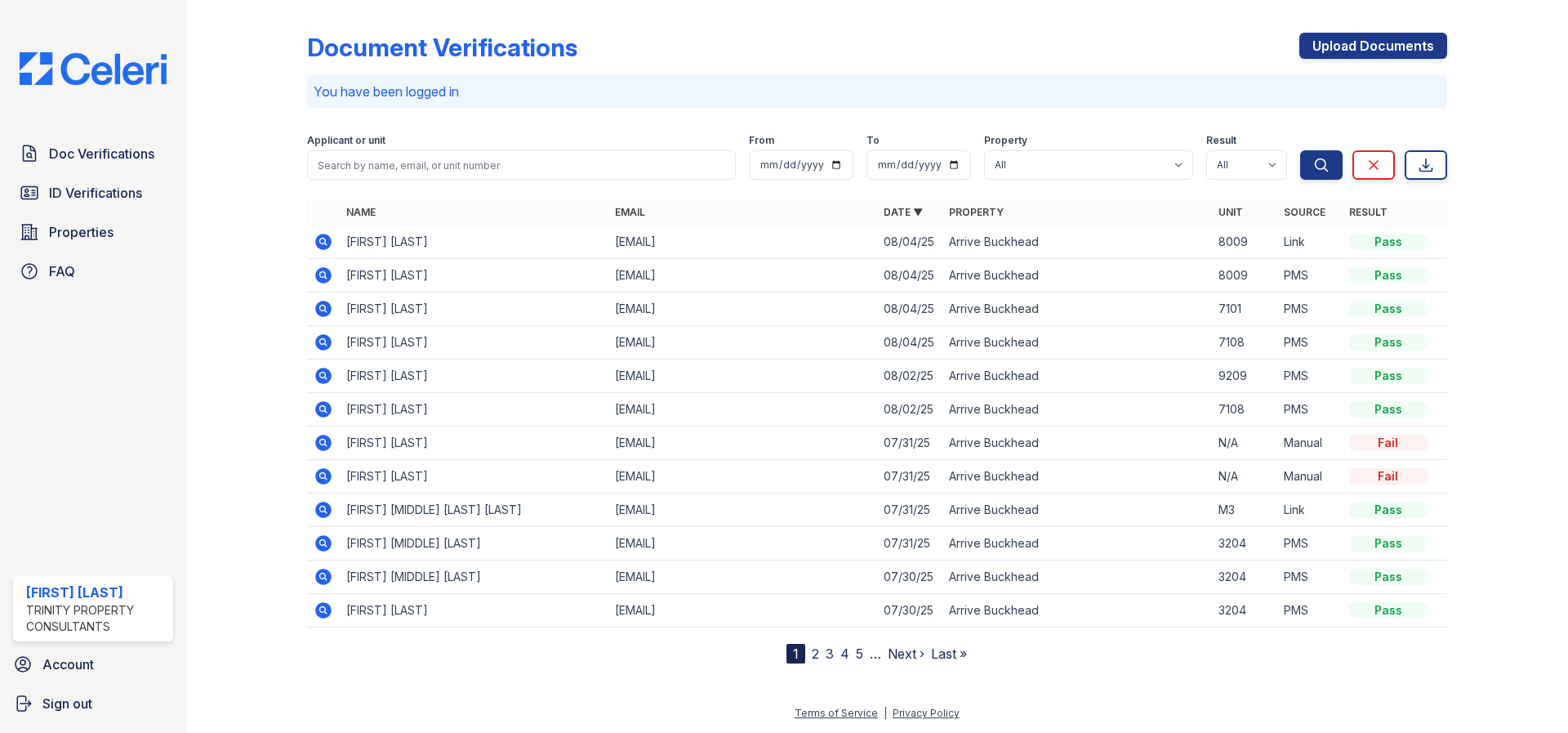 scroll, scrollTop: 0, scrollLeft: 0, axis: both 